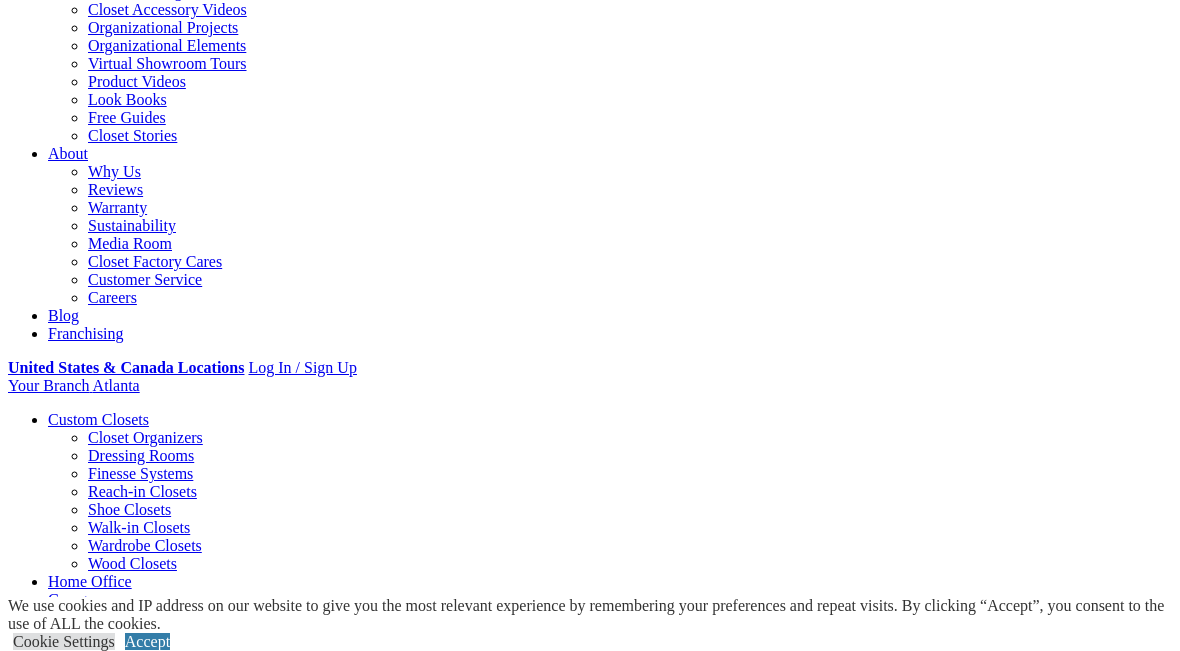 scroll, scrollTop: 412, scrollLeft: 0, axis: vertical 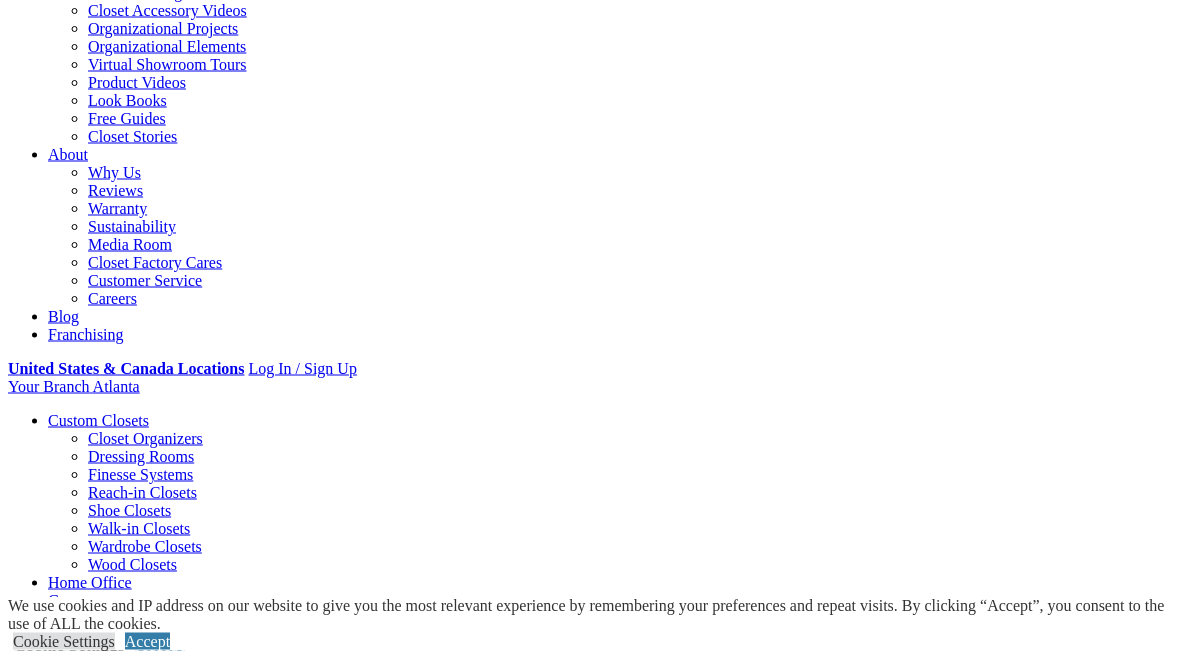 click at bounding box center [164, 940] 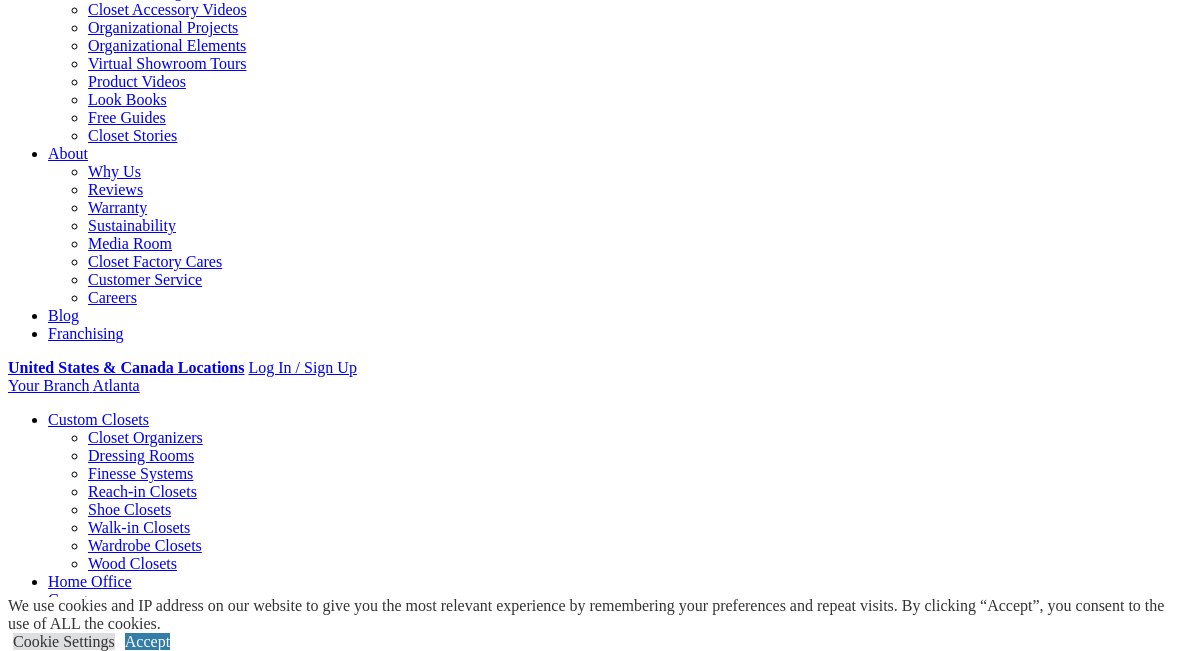 click on "Gallery" at bounding box center [111, 1573] 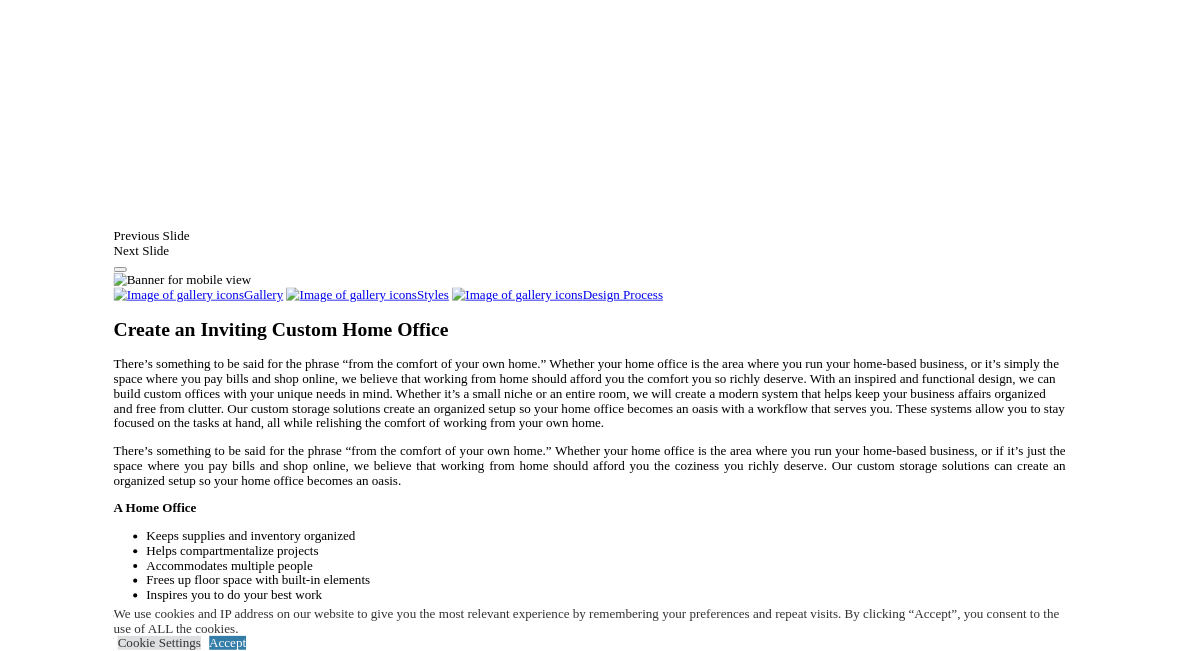 scroll, scrollTop: 1624, scrollLeft: 0, axis: vertical 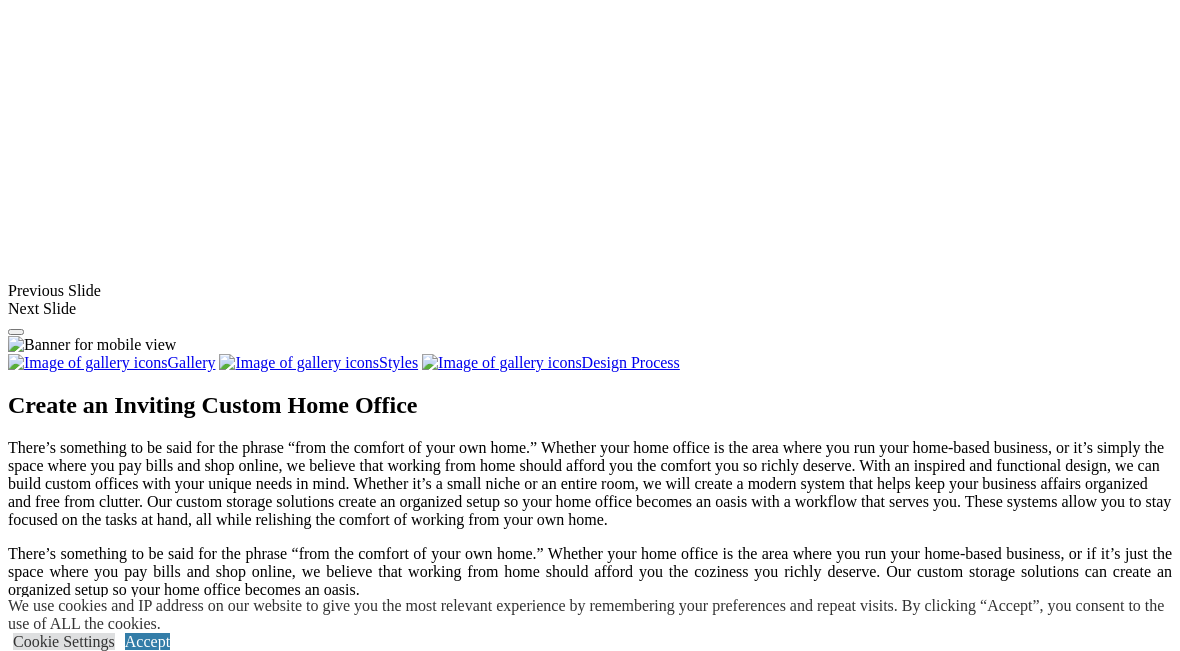 click at bounding box center (74, 1311) 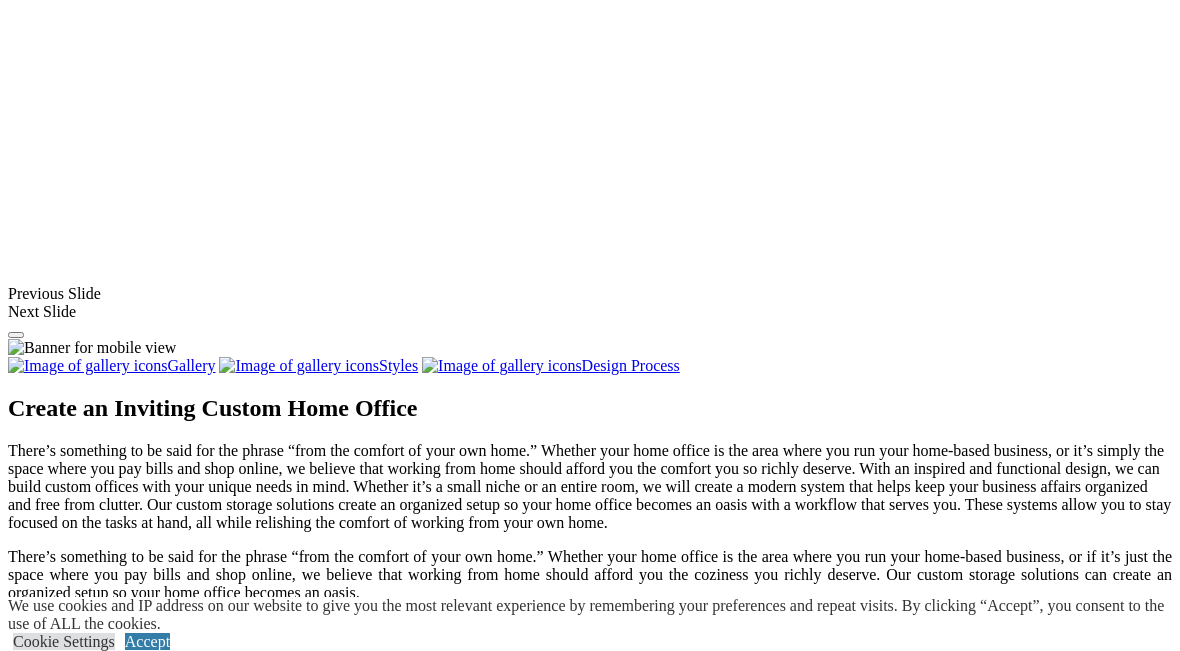 click on "Home Office" at bounding box center [90, -627] 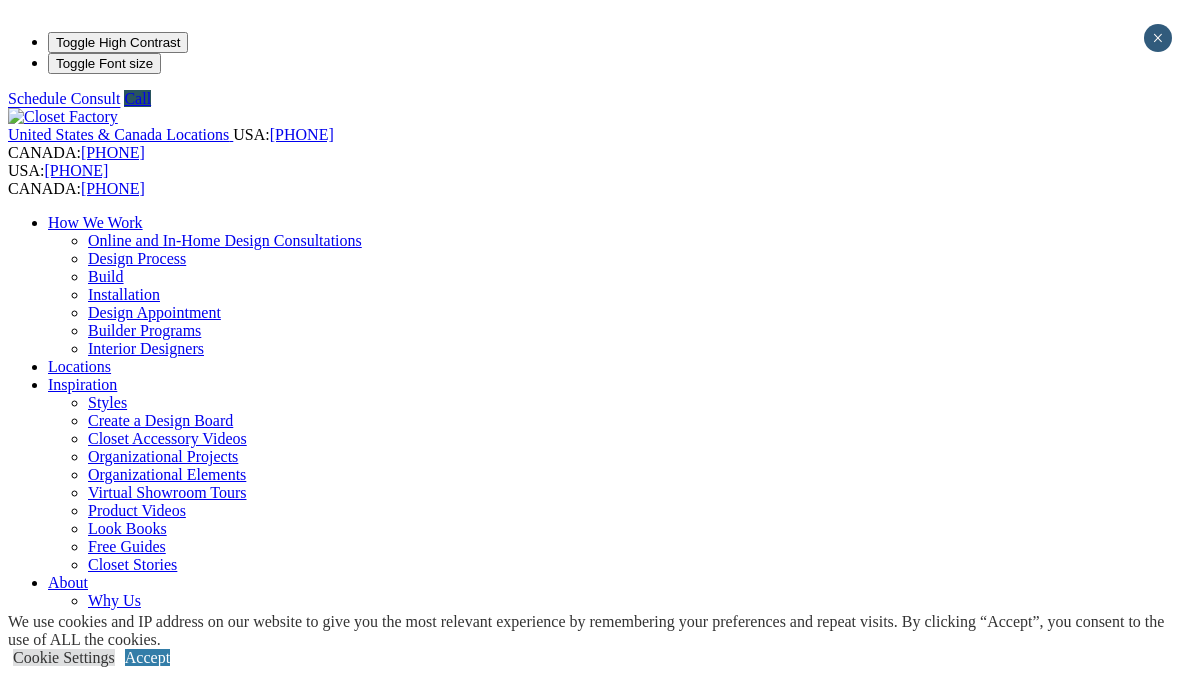 scroll, scrollTop: 0, scrollLeft: 0, axis: both 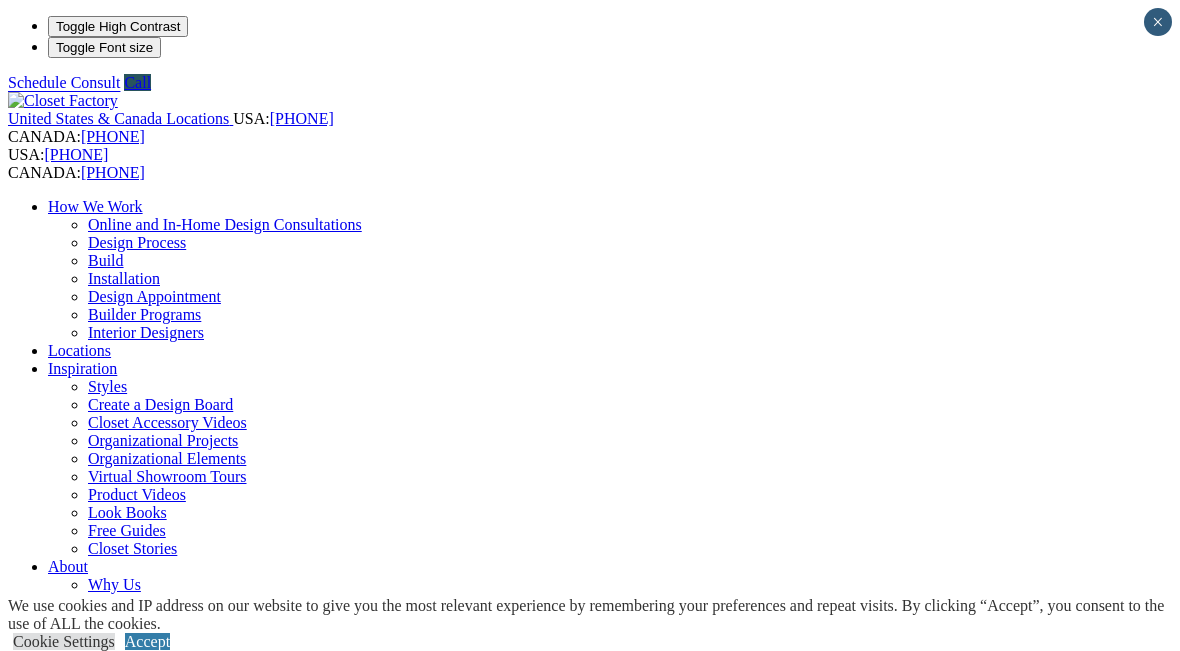 click on "Next Slide" at bounding box center [590, 1987] 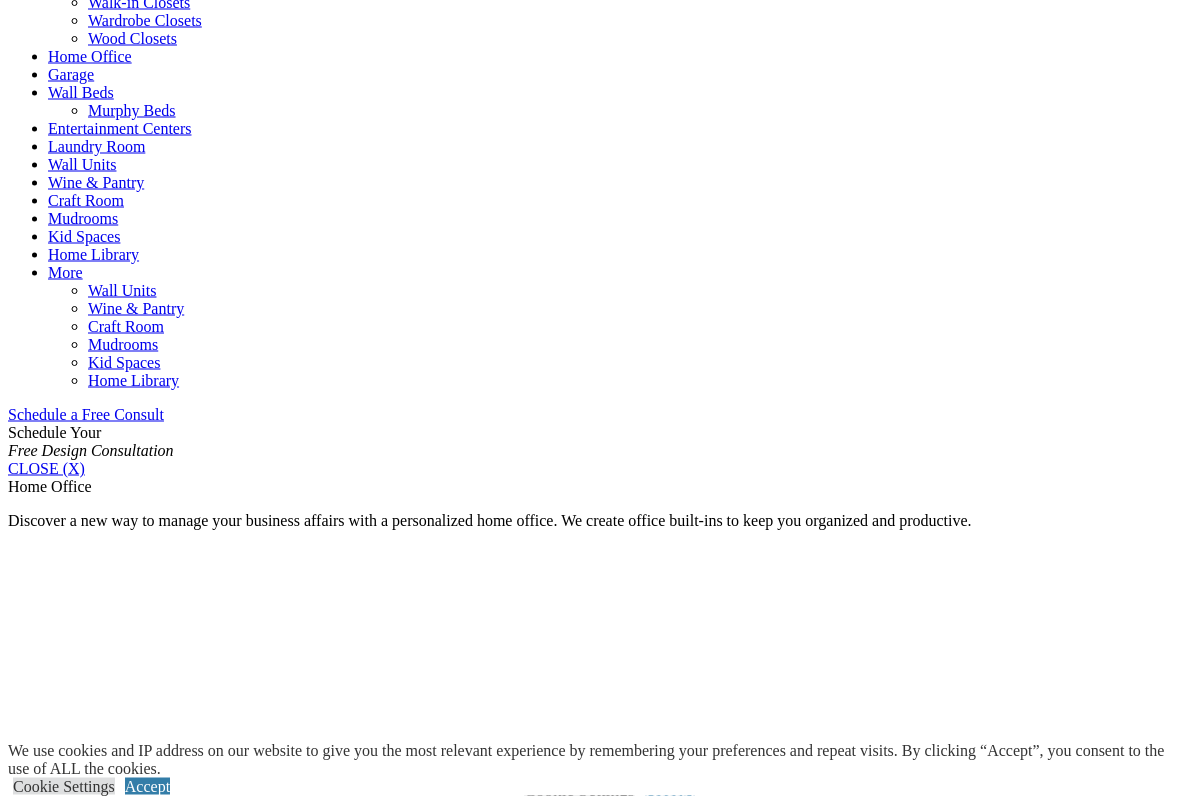 scroll, scrollTop: 940, scrollLeft: 0, axis: vertical 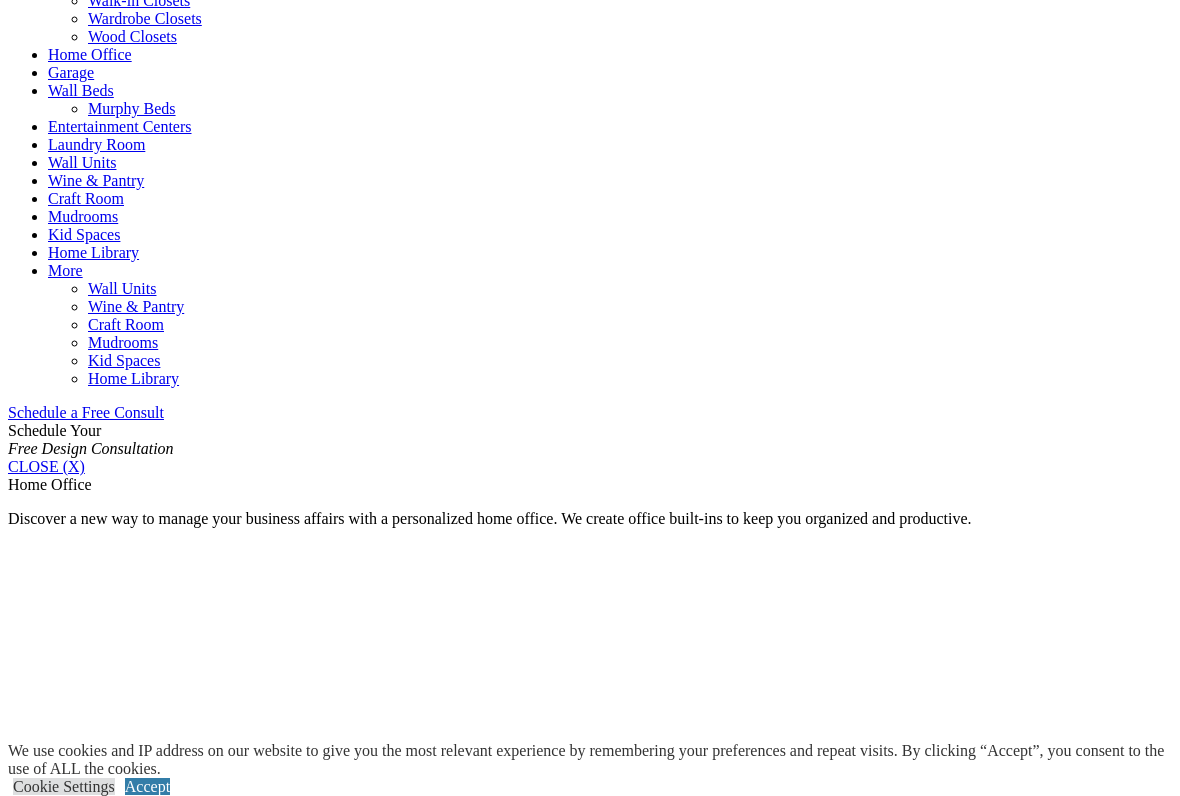 click on "Accept" at bounding box center (147, 786) 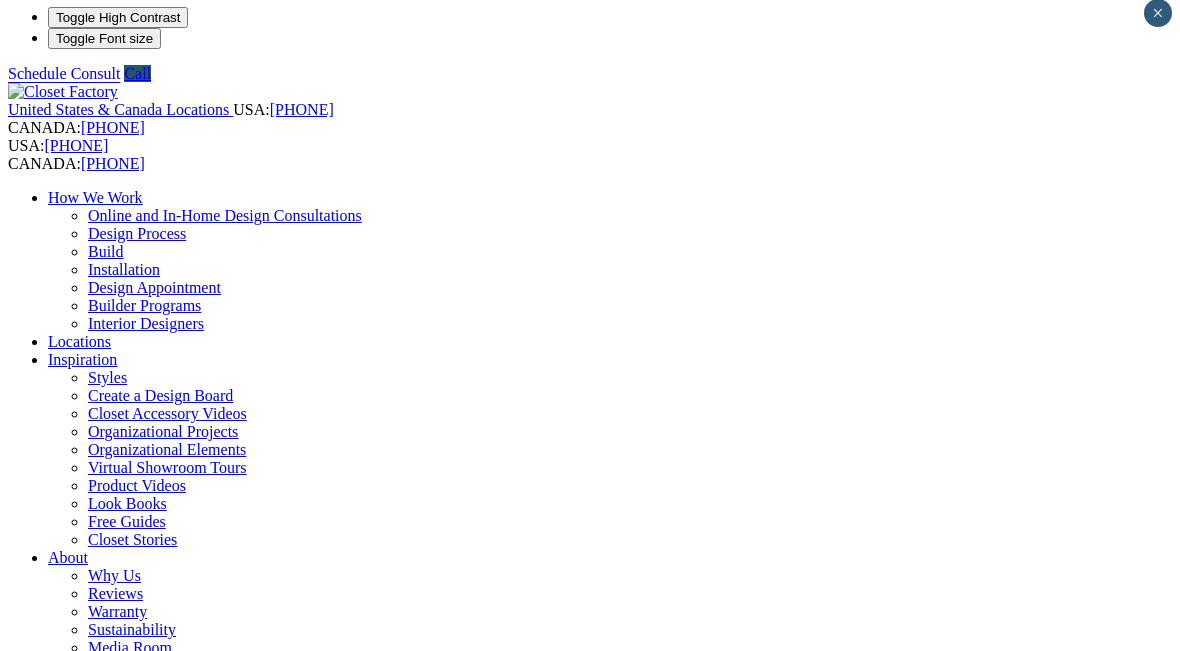 scroll, scrollTop: 0, scrollLeft: 0, axis: both 